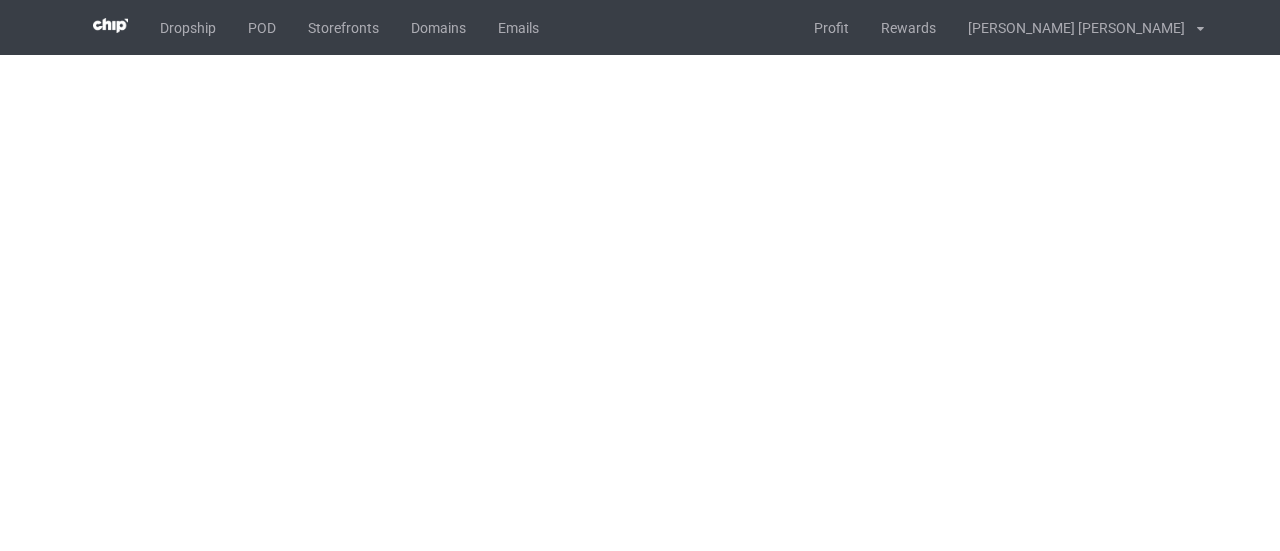 scroll, scrollTop: 0, scrollLeft: 0, axis: both 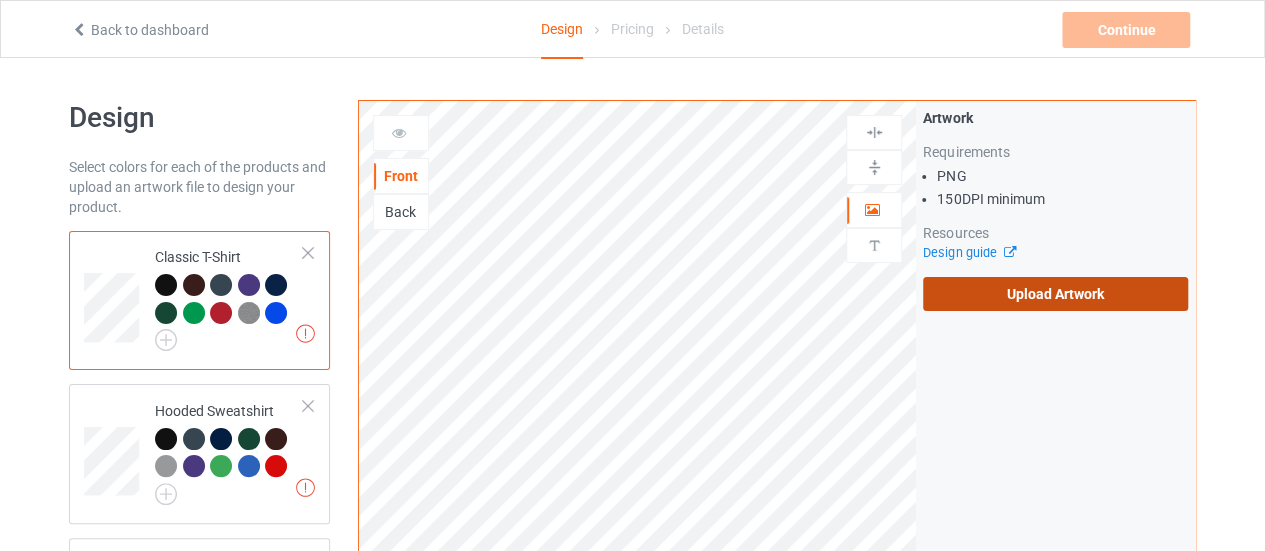 click on "Upload Artwork" at bounding box center (1055, 294) 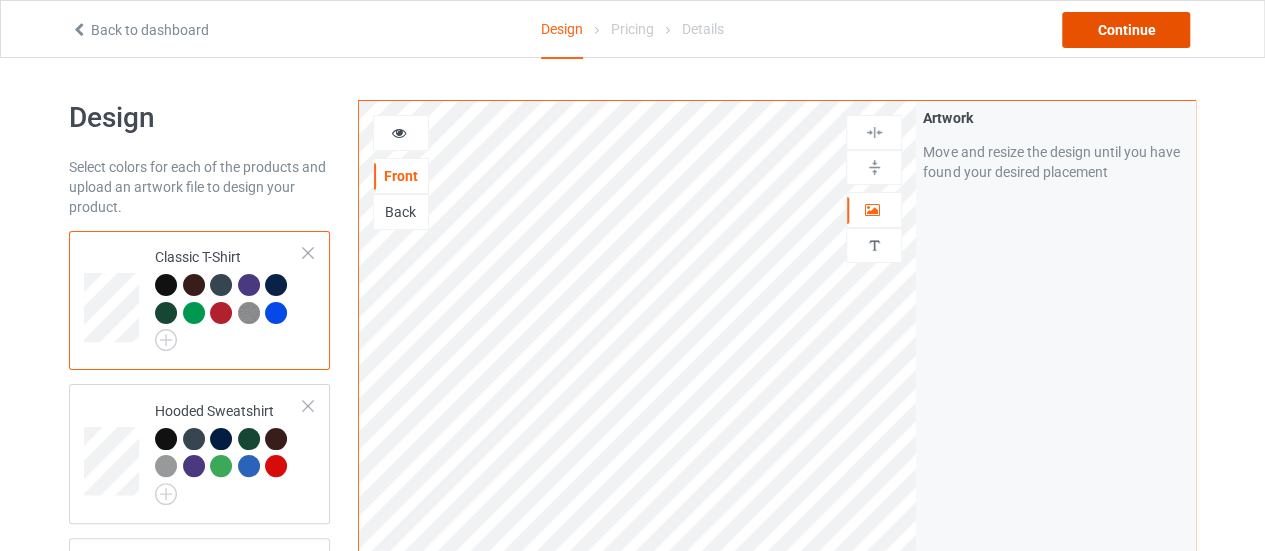 click on "Continue" at bounding box center (1126, 30) 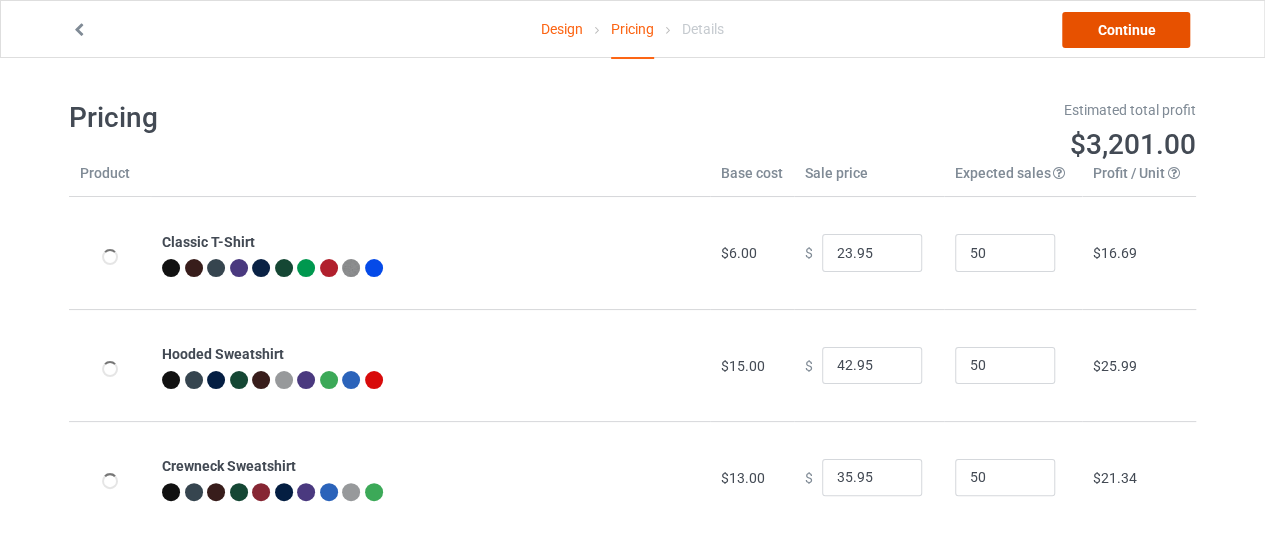 click on "Continue" at bounding box center (1126, 30) 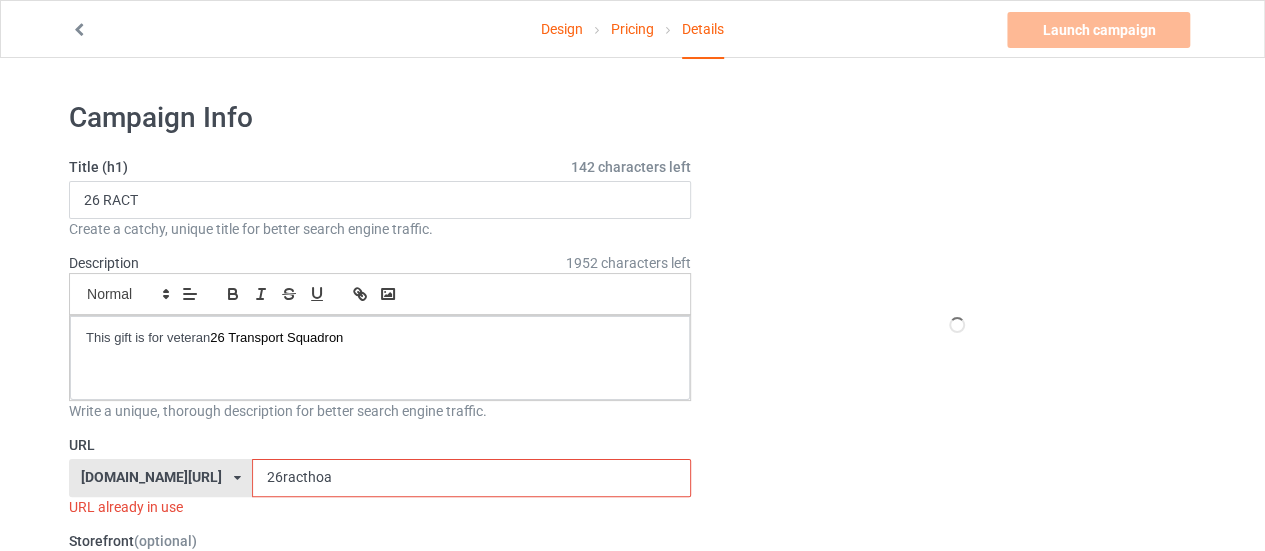 click on "26racthoa" at bounding box center (471, 478) 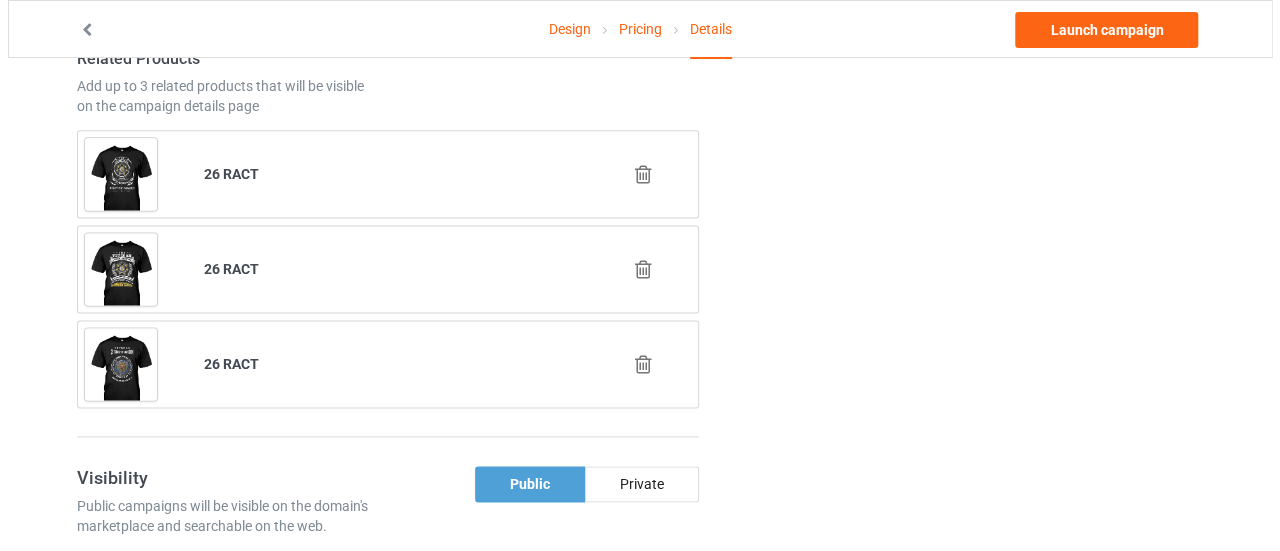 scroll, scrollTop: 1233, scrollLeft: 0, axis: vertical 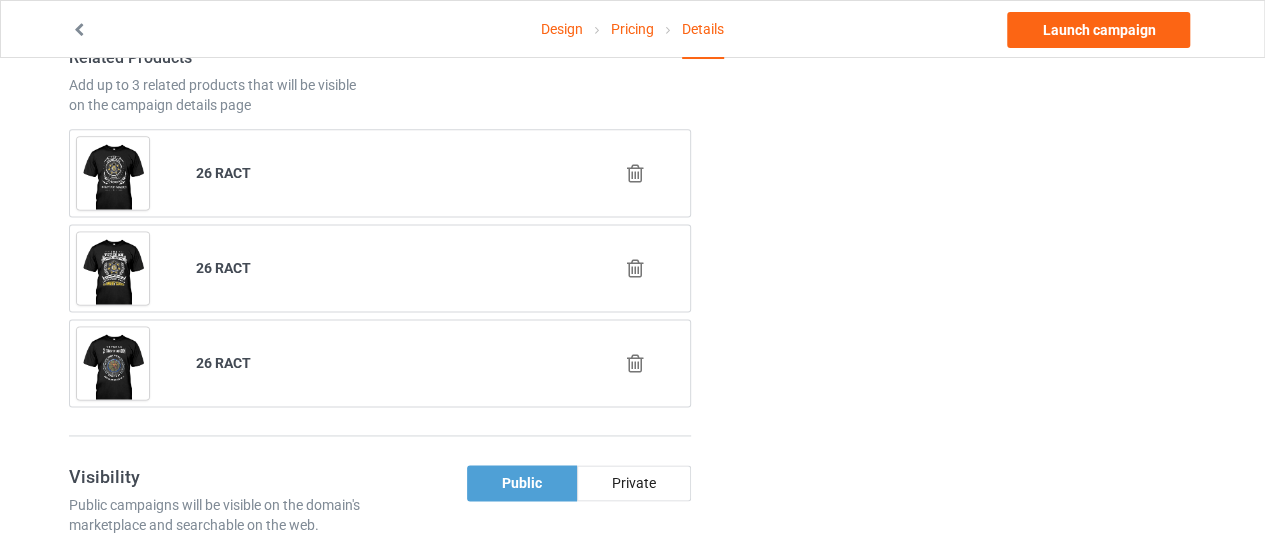 type on "26racthonor" 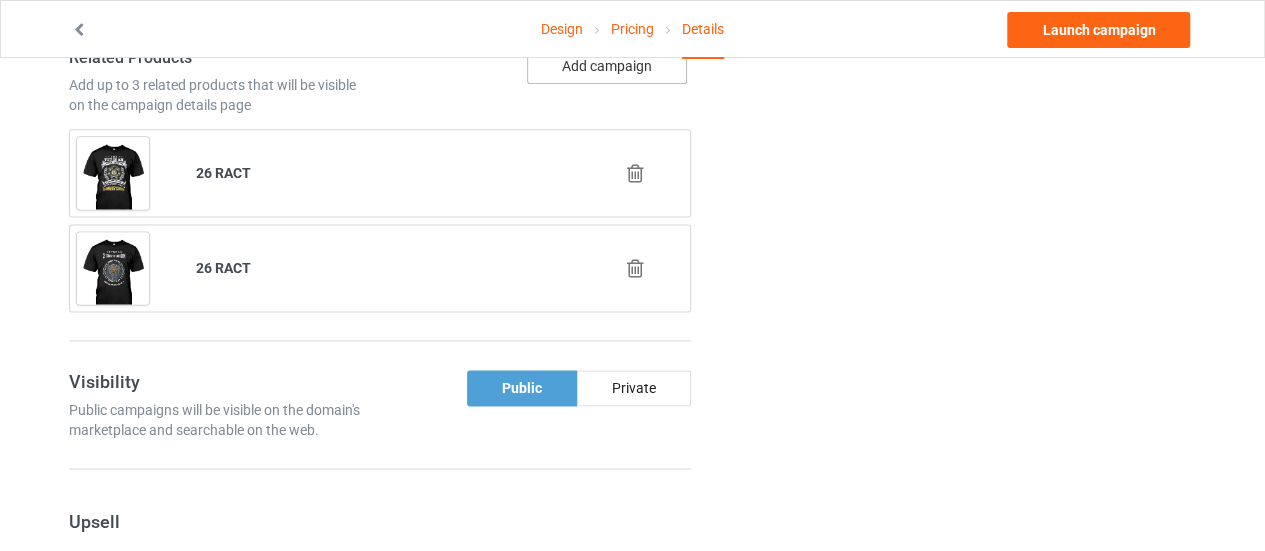 click on "Add campaign" at bounding box center [607, 66] 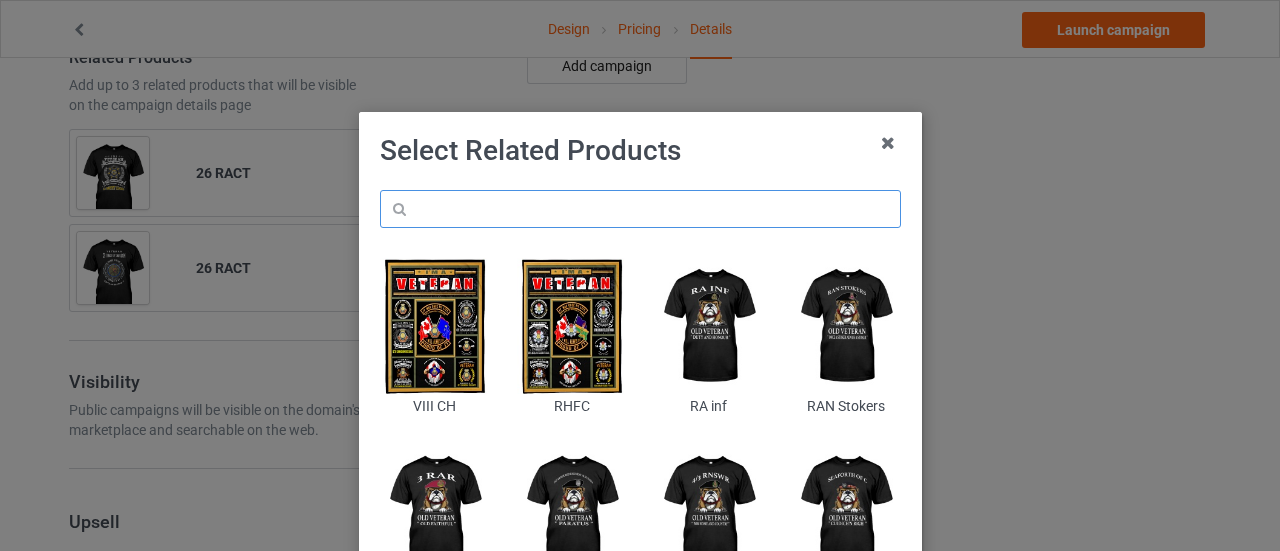 click at bounding box center [640, 209] 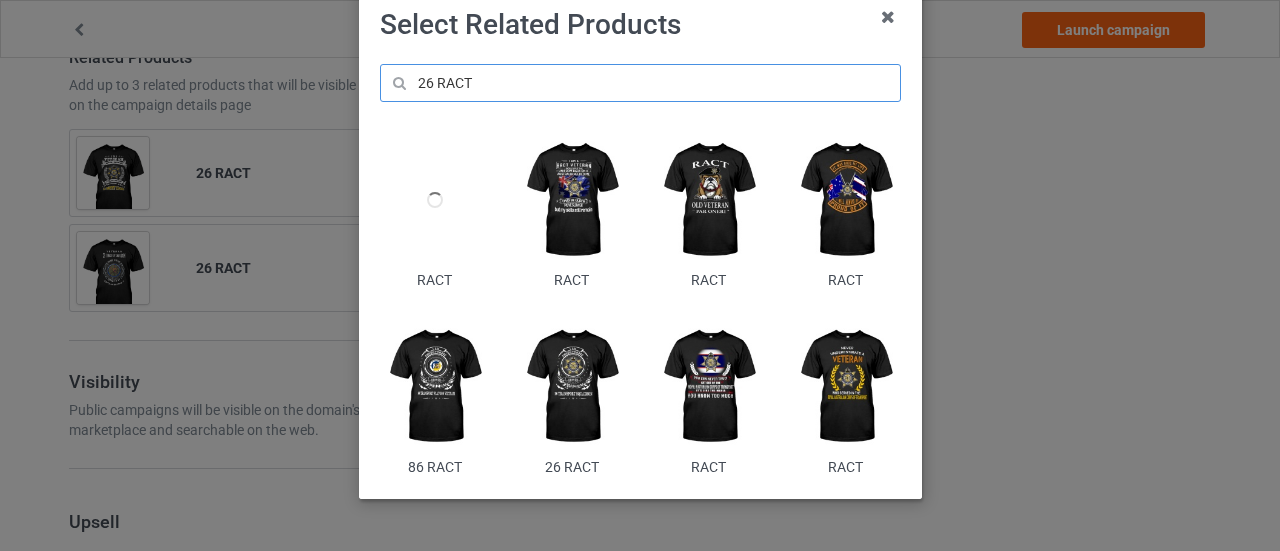 scroll, scrollTop: 127, scrollLeft: 0, axis: vertical 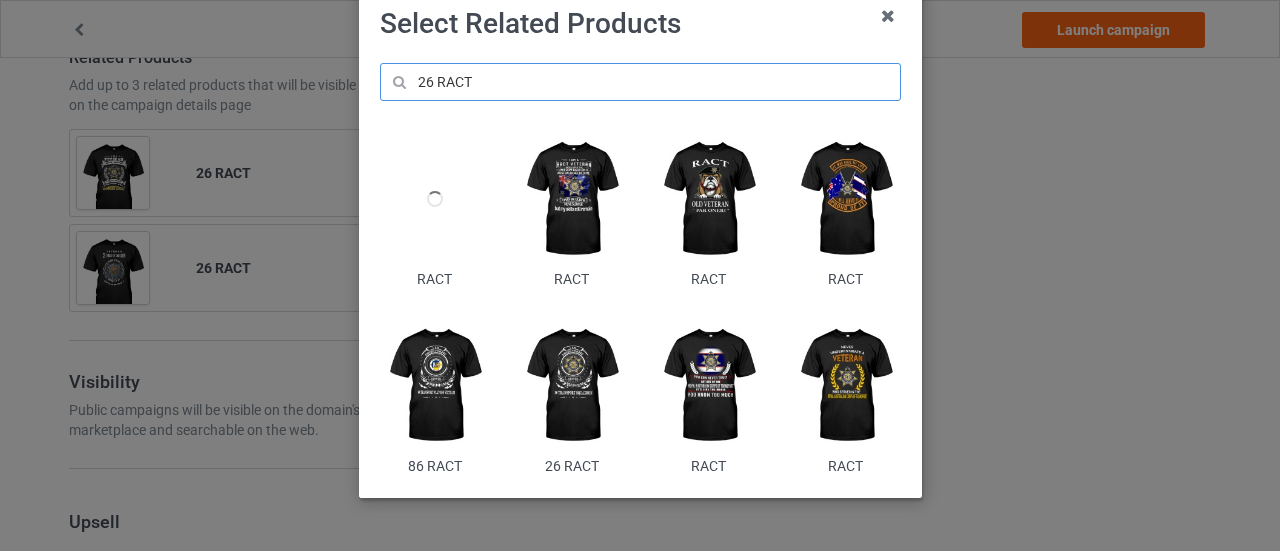 type on "26 RACT" 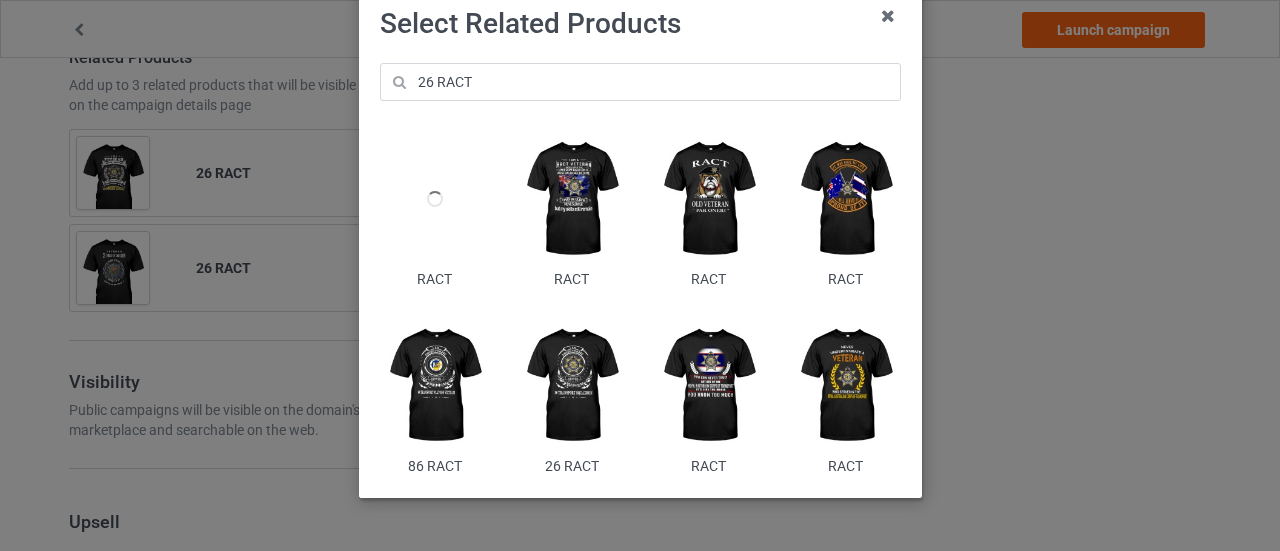 click at bounding box center [571, 386] 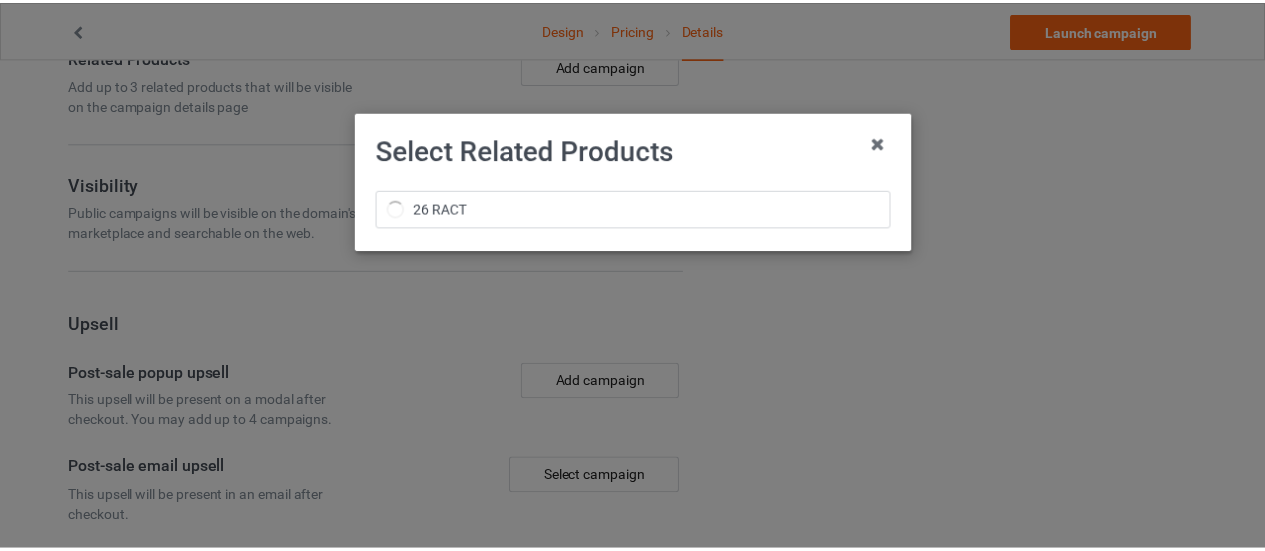 scroll, scrollTop: 0, scrollLeft: 0, axis: both 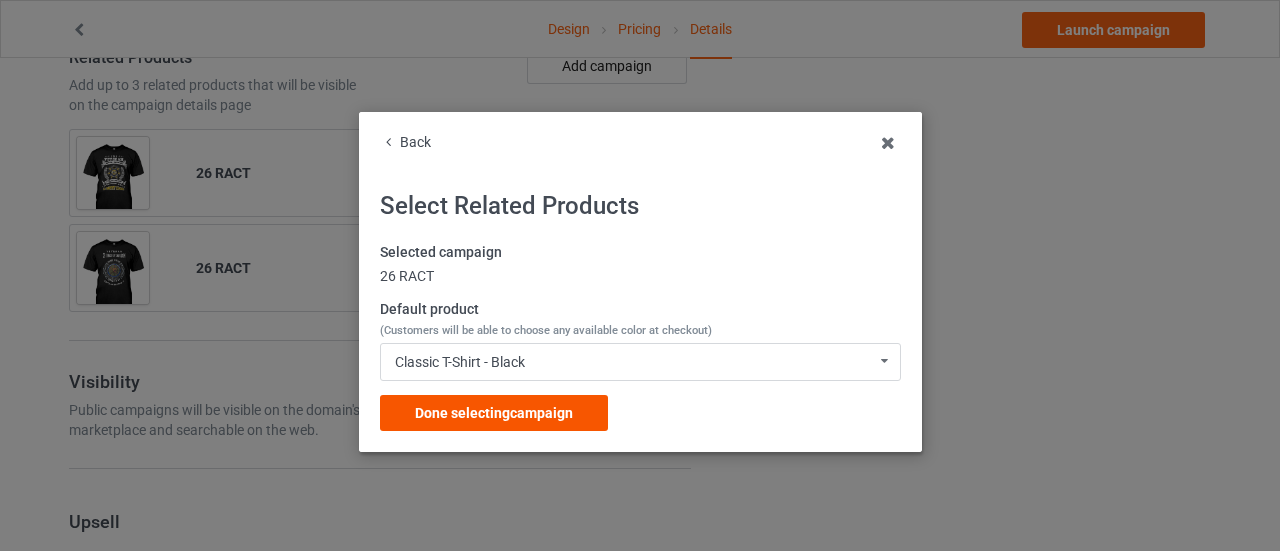 click on "Done selecting  campaign" at bounding box center [494, 413] 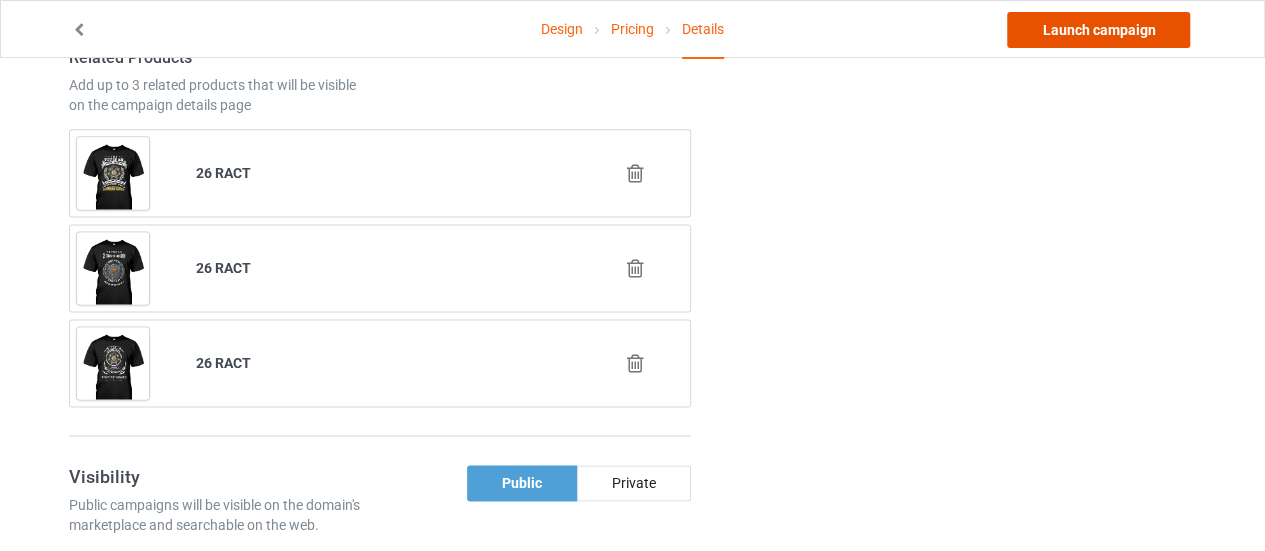 click on "Launch campaign" at bounding box center [1098, 30] 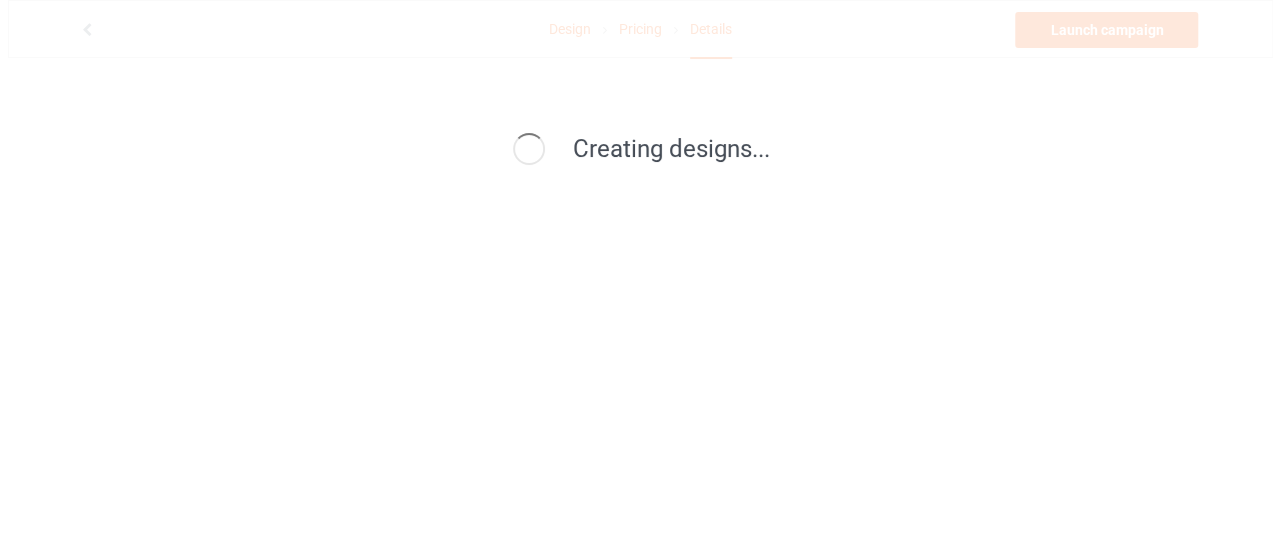 scroll, scrollTop: 0, scrollLeft: 0, axis: both 